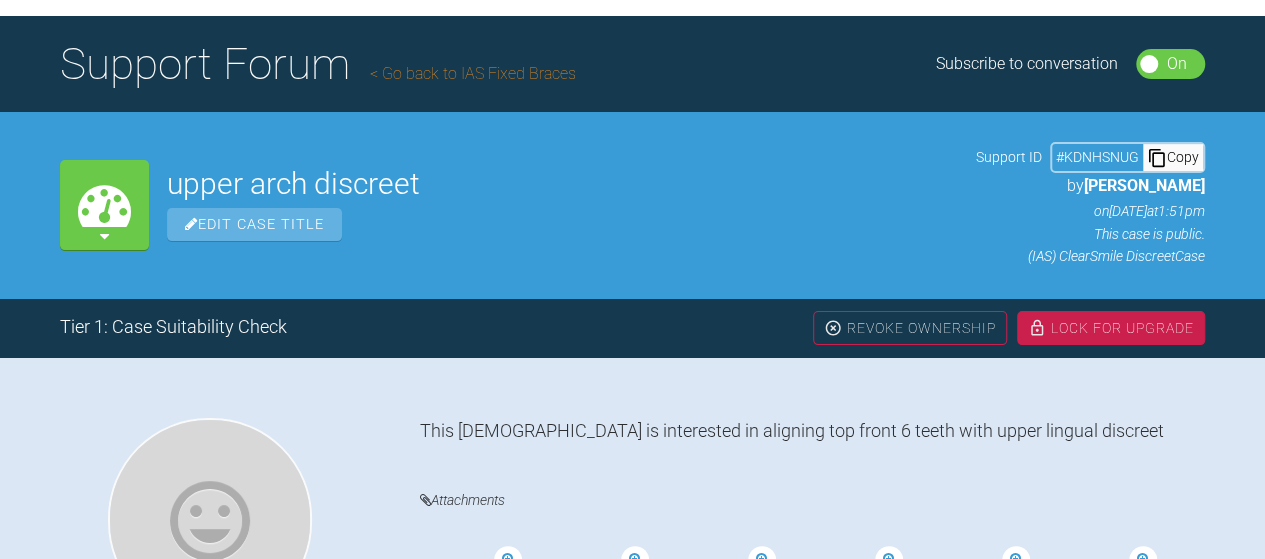 scroll, scrollTop: 114, scrollLeft: 0, axis: vertical 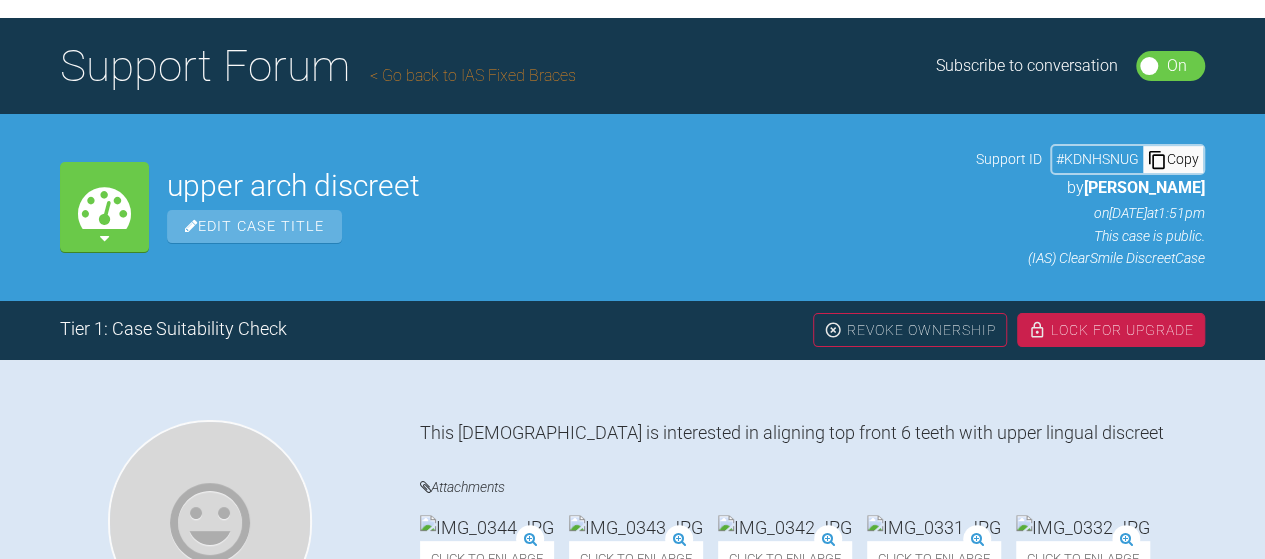 click on "Copy" at bounding box center [1173, 159] 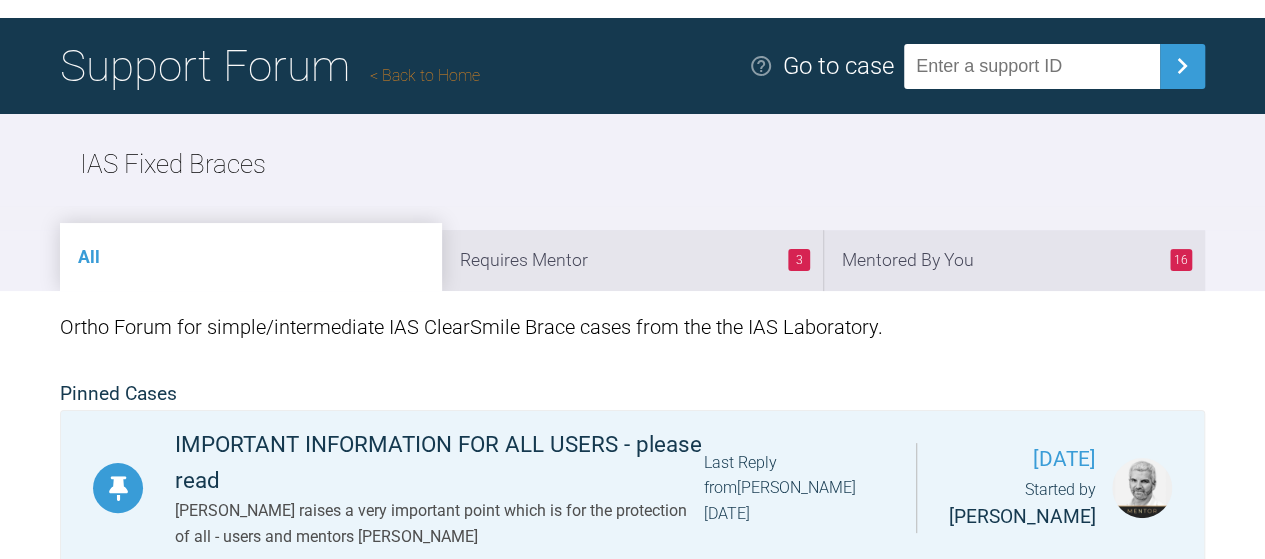 click at bounding box center [1032, 66] 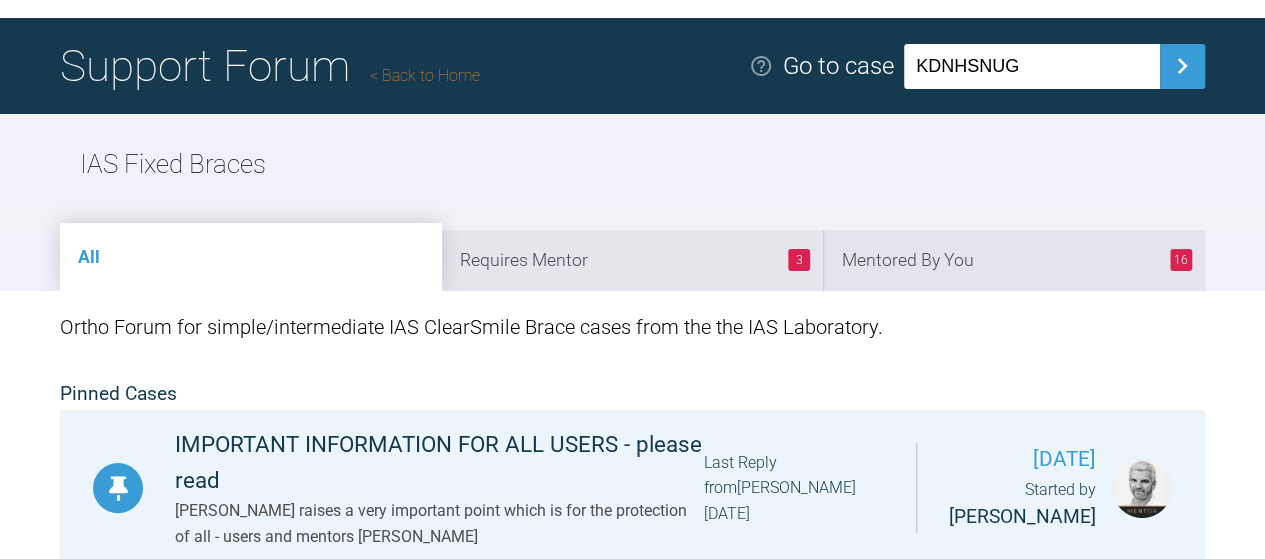 drag, startPoint x: 1040, startPoint y: 71, endPoint x: 886, endPoint y: 76, distance: 154.08115 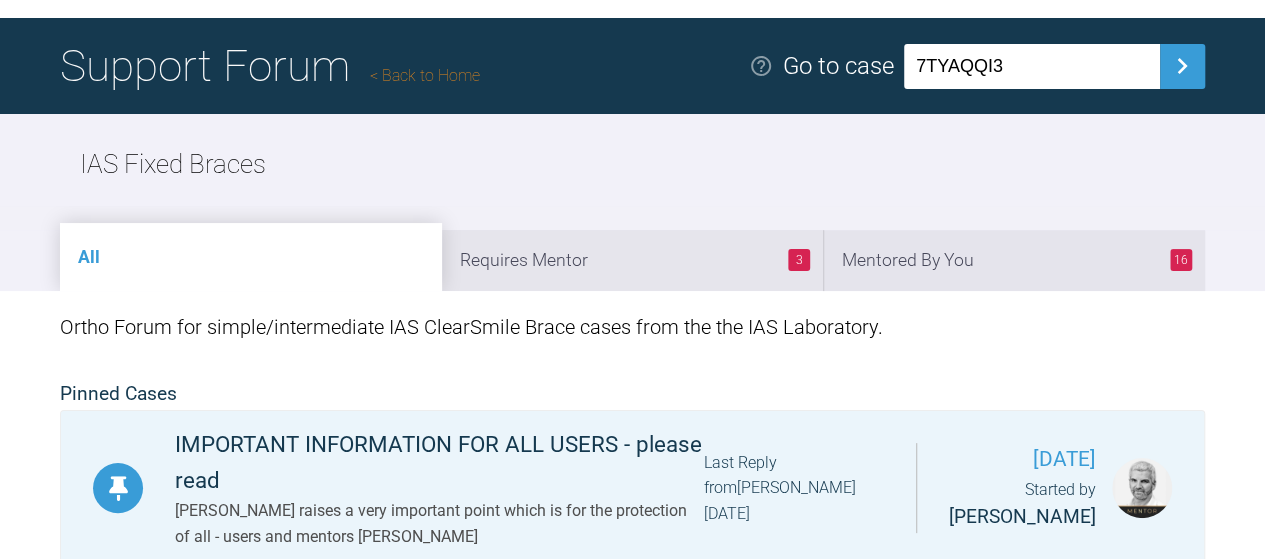 type on "7TYAQQI3" 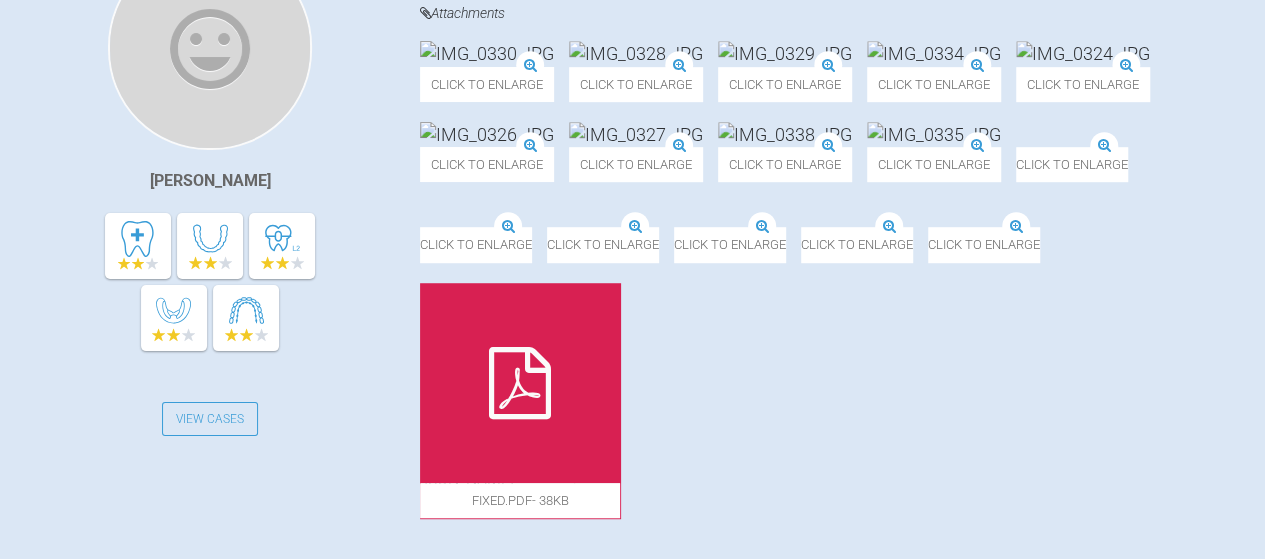scroll, scrollTop: 588, scrollLeft: 0, axis: vertical 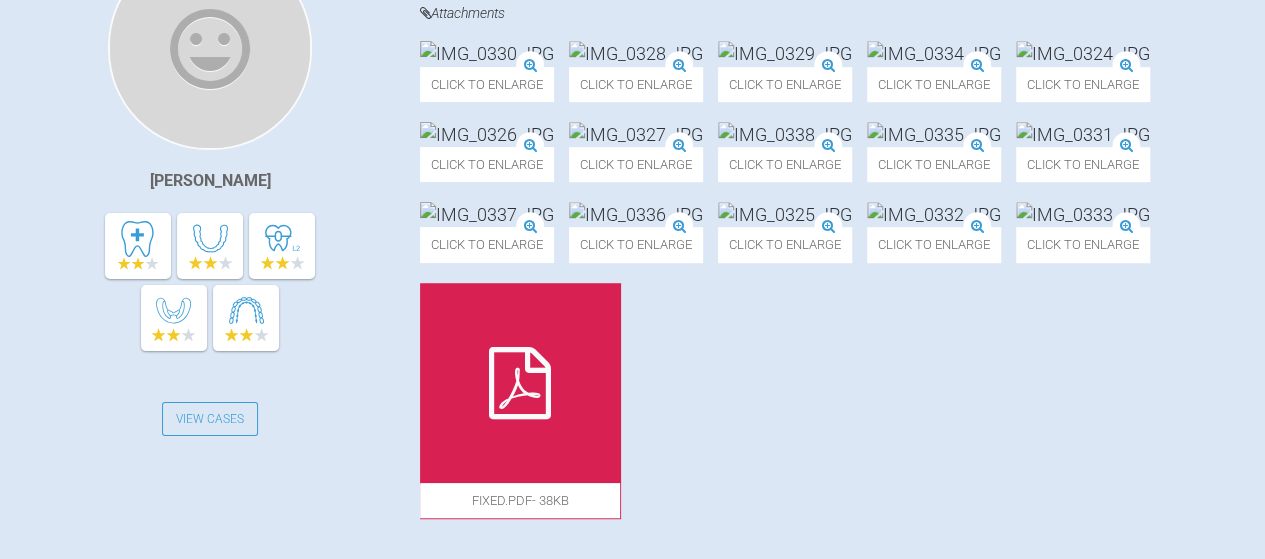 click at bounding box center [487, 134] 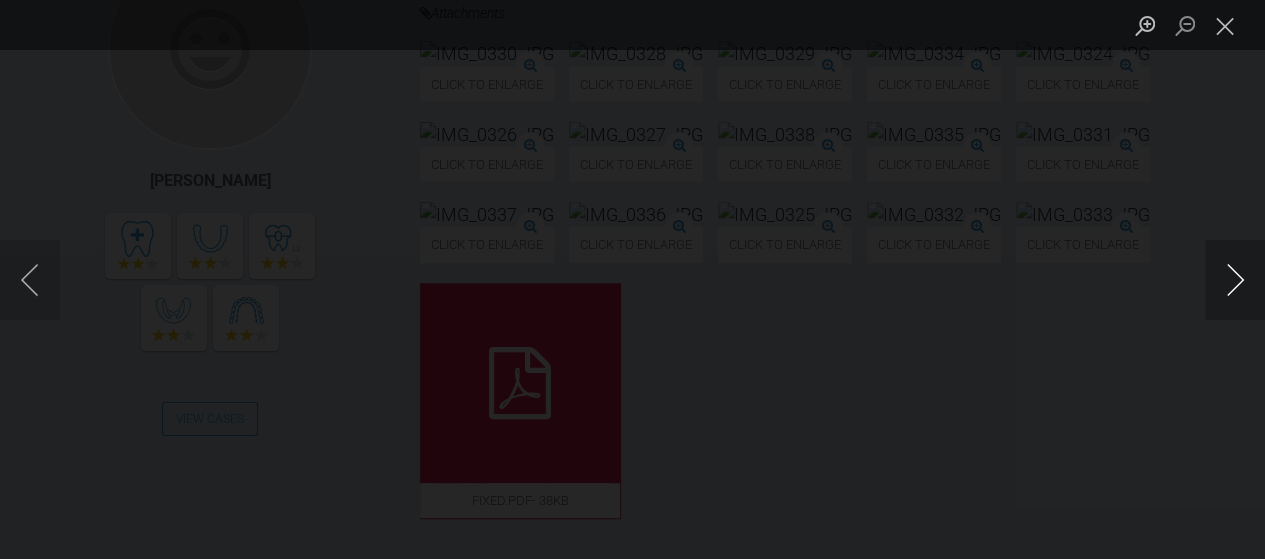 click at bounding box center [1235, 280] 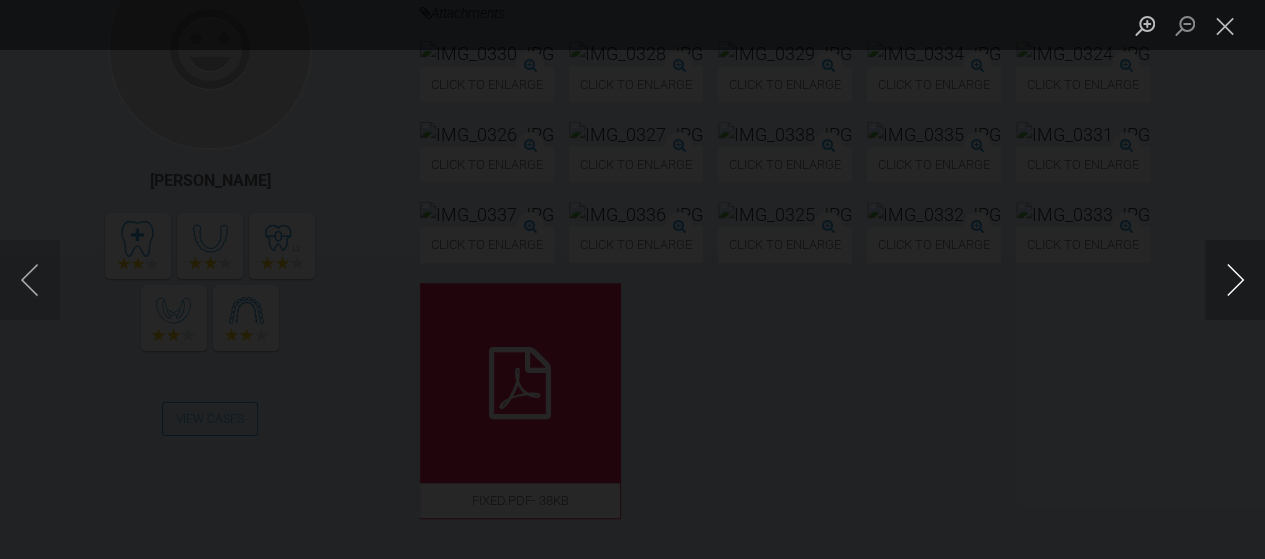 click at bounding box center [1235, 280] 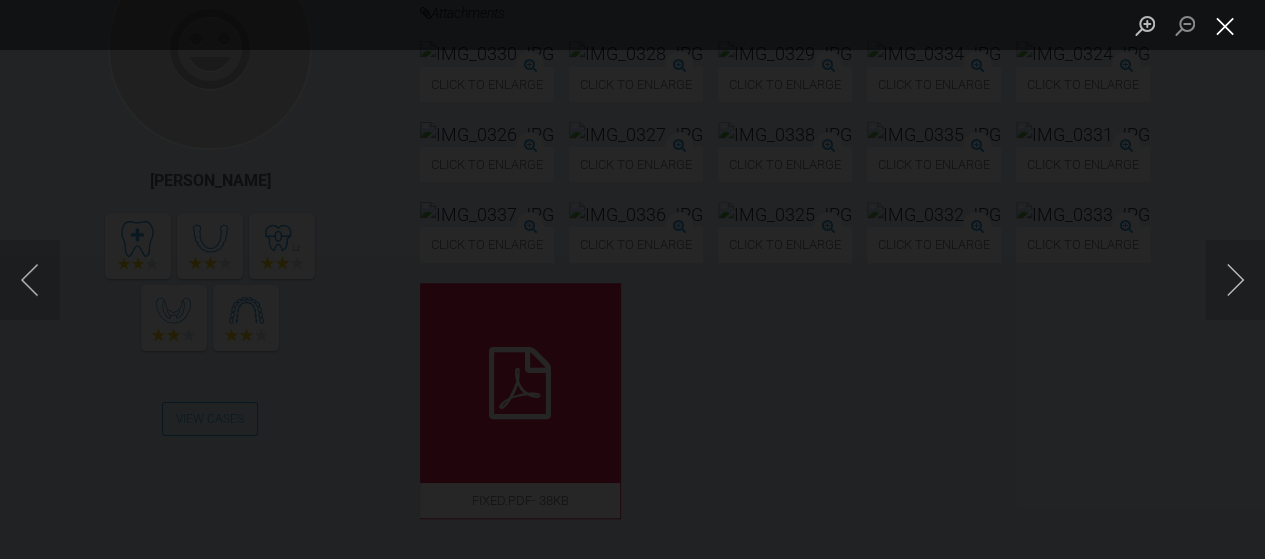 click at bounding box center (1225, 25) 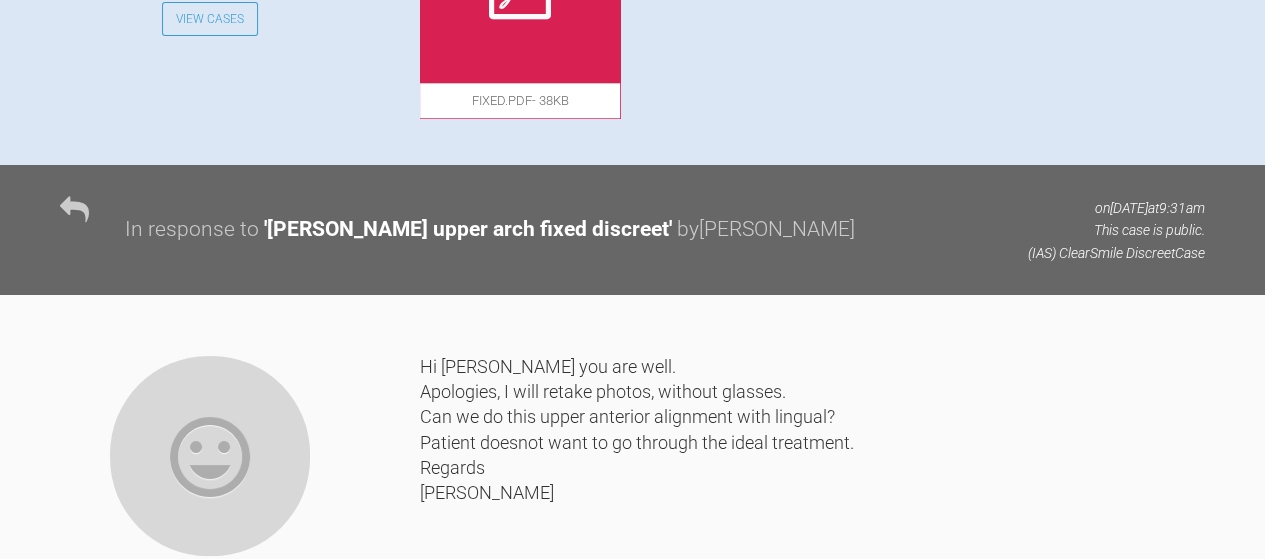 scroll, scrollTop: 990, scrollLeft: 0, axis: vertical 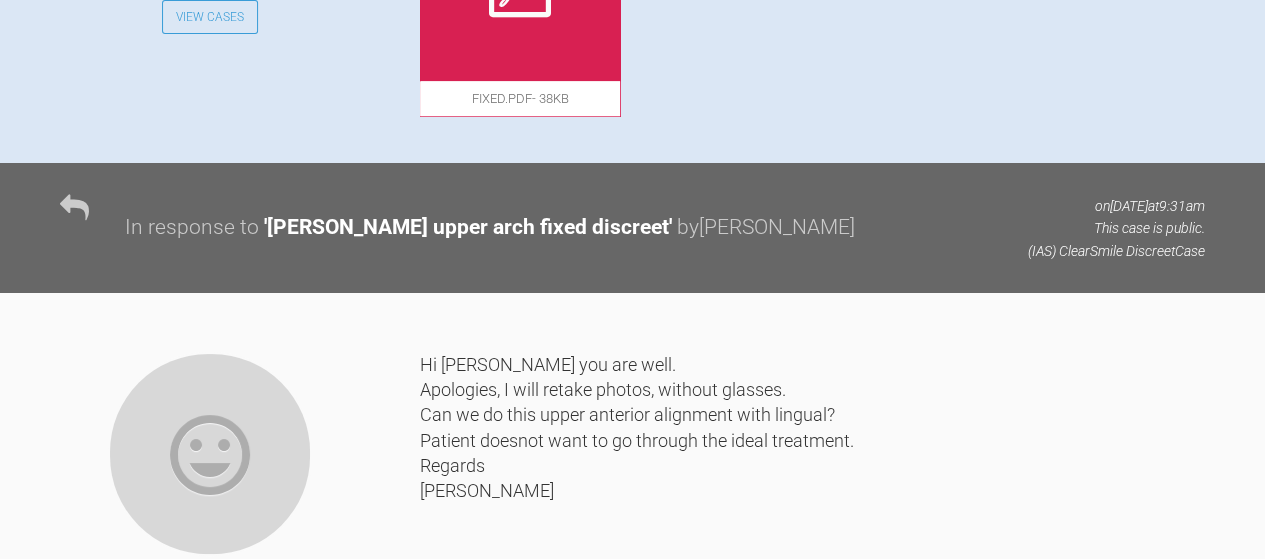click at bounding box center (934, -188) 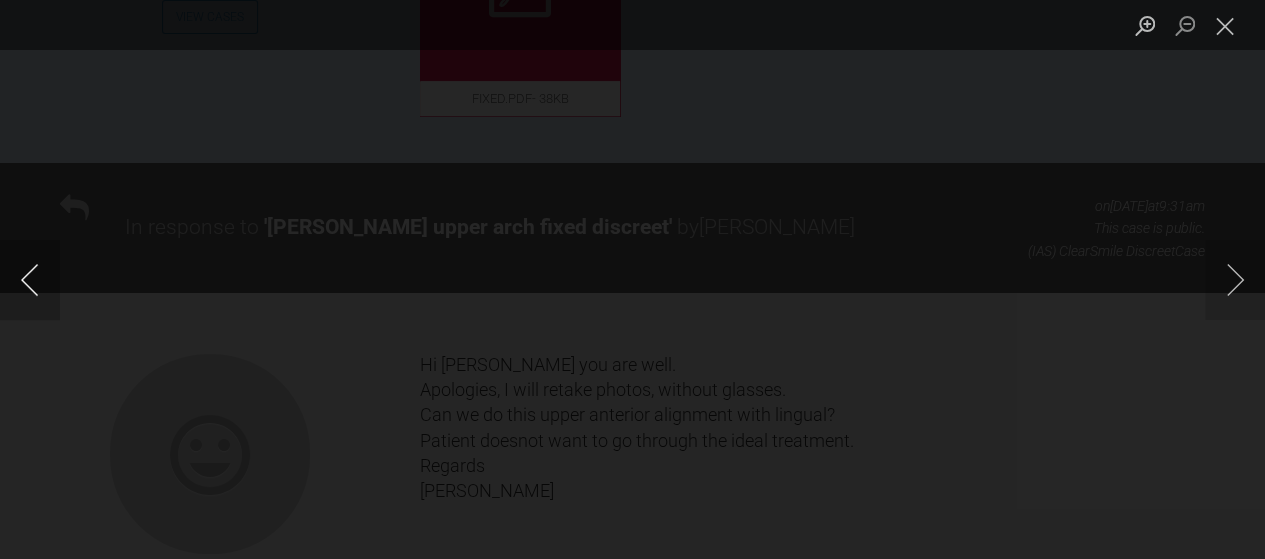 click at bounding box center [30, 280] 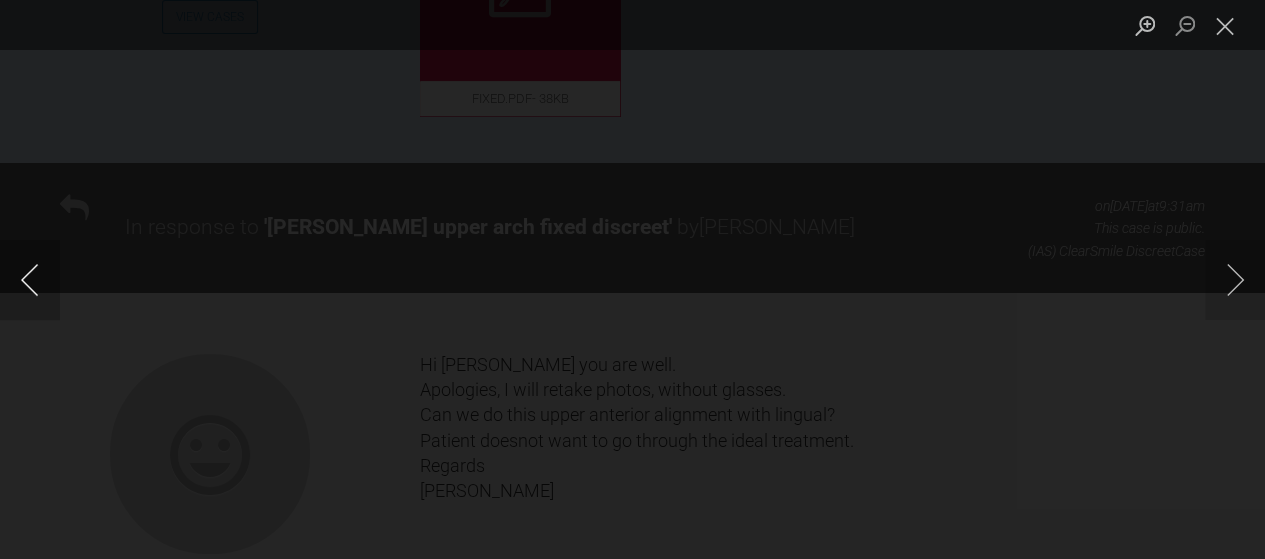 click at bounding box center [30, 280] 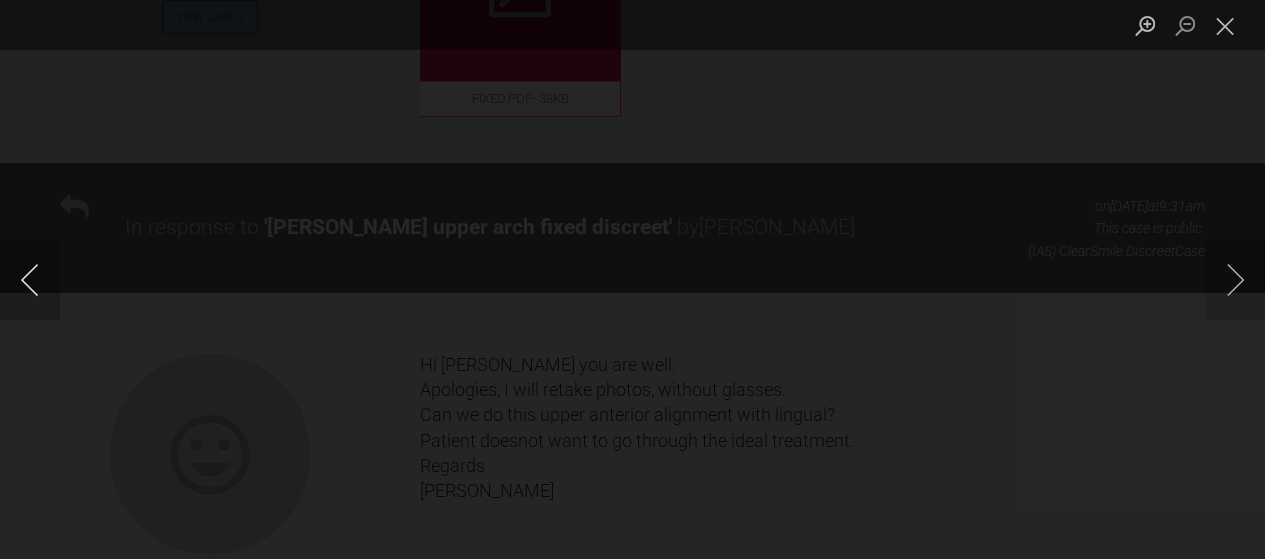 click at bounding box center [30, 280] 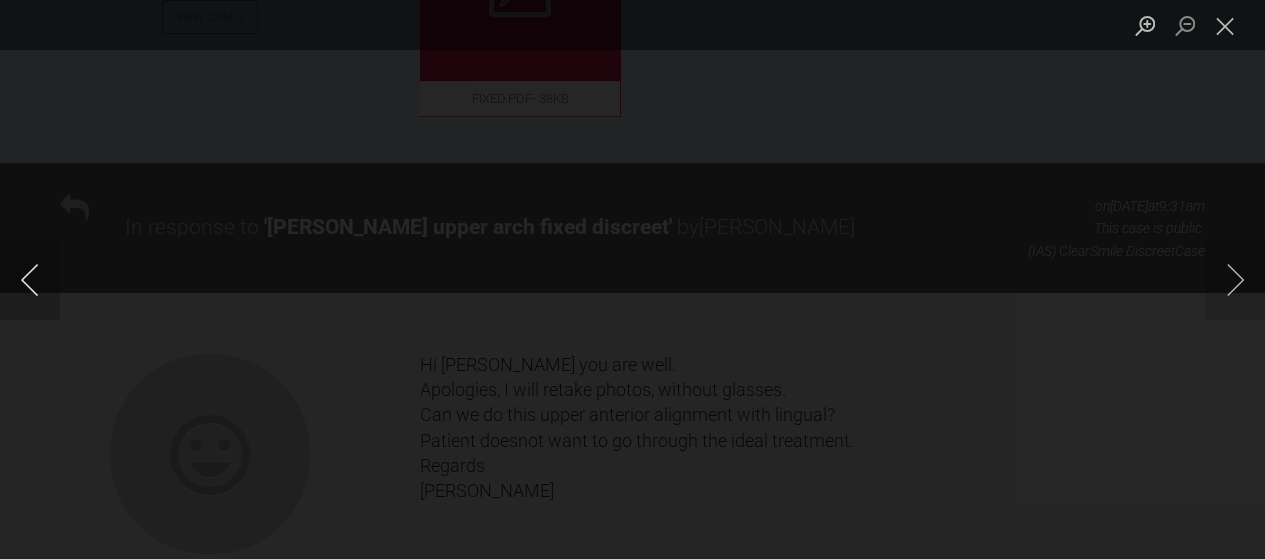 click at bounding box center (30, 280) 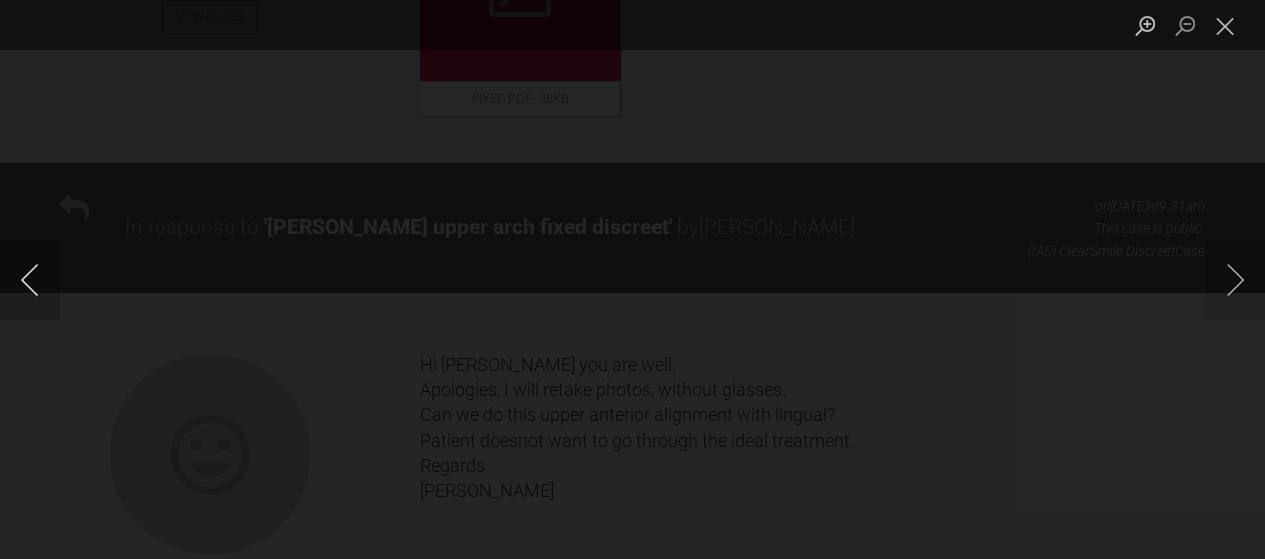 click at bounding box center [30, 280] 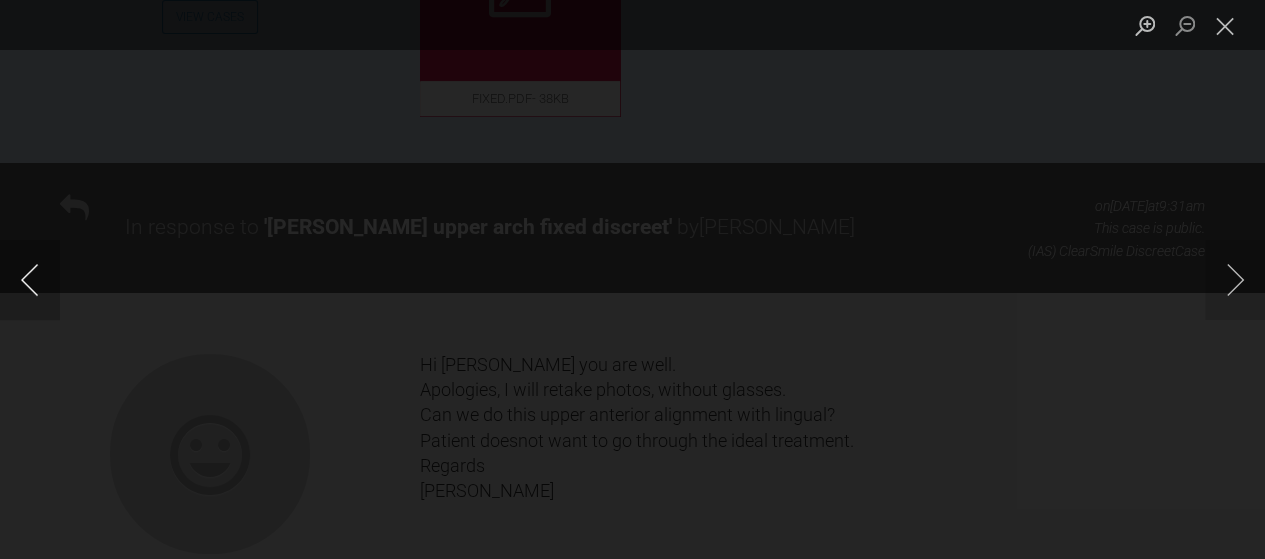 click at bounding box center [30, 280] 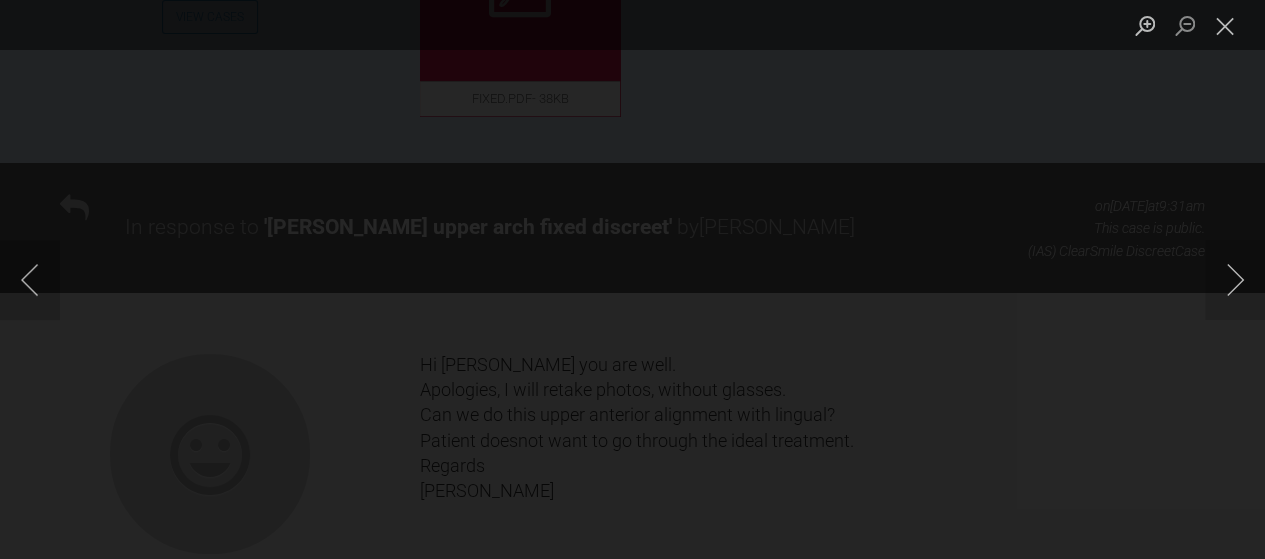 click at bounding box center [632, 279] 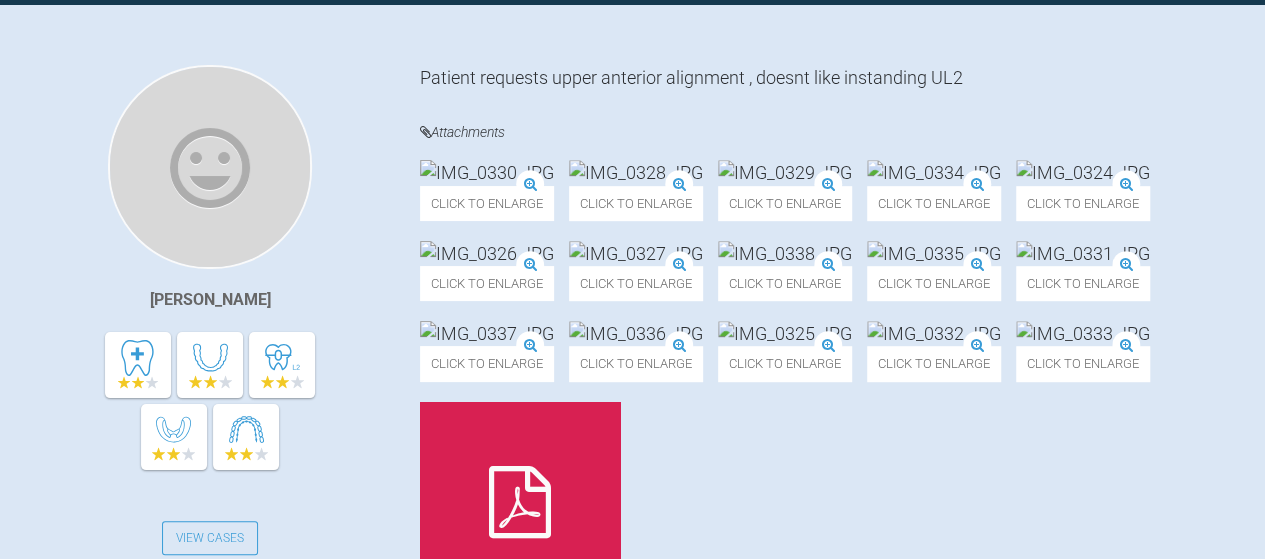 scroll, scrollTop: 468, scrollLeft: 0, axis: vertical 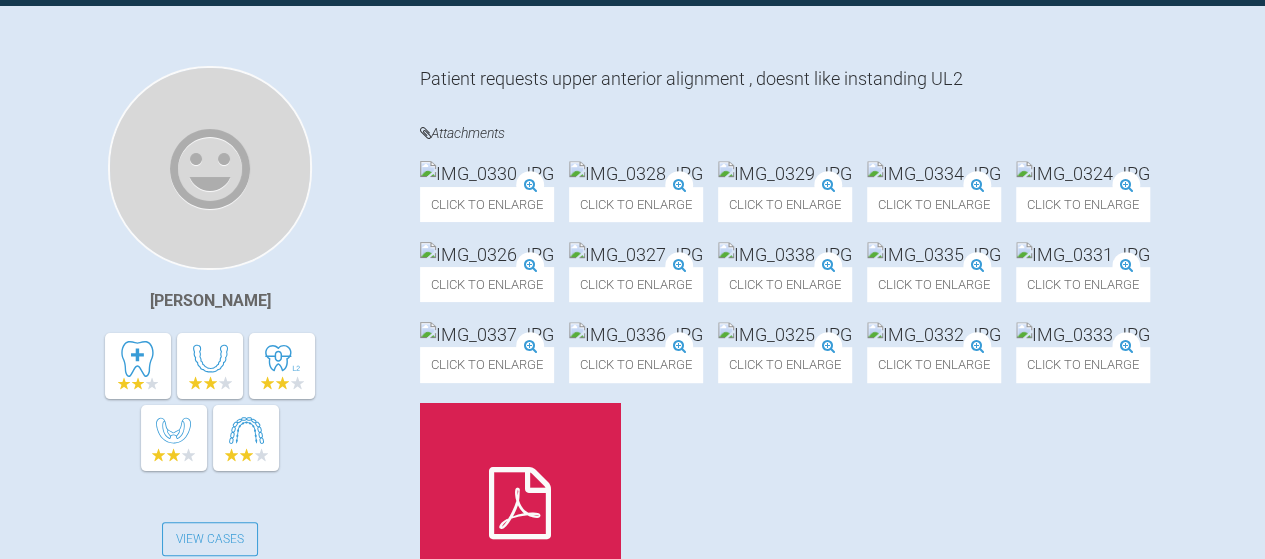 click at bounding box center (487, 254) 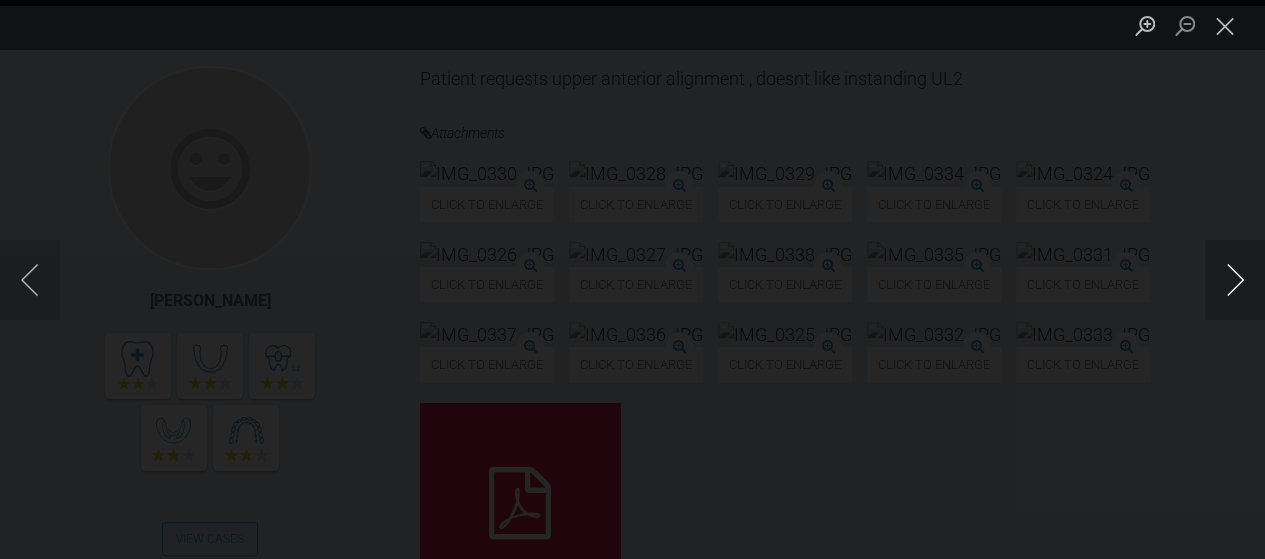 click at bounding box center (1235, 280) 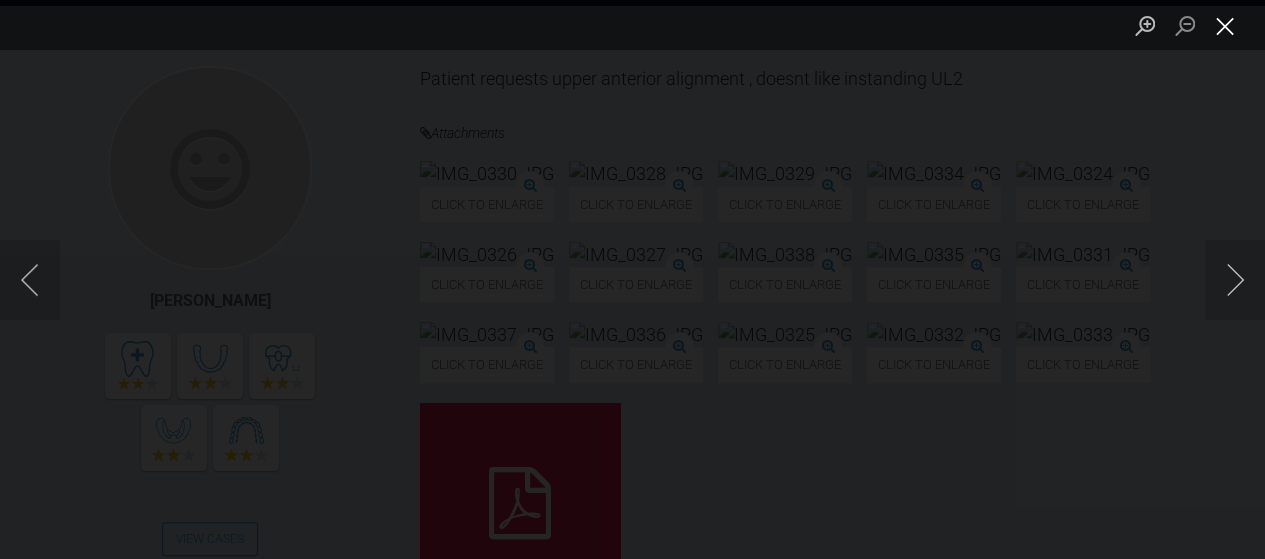 click at bounding box center [1225, 25] 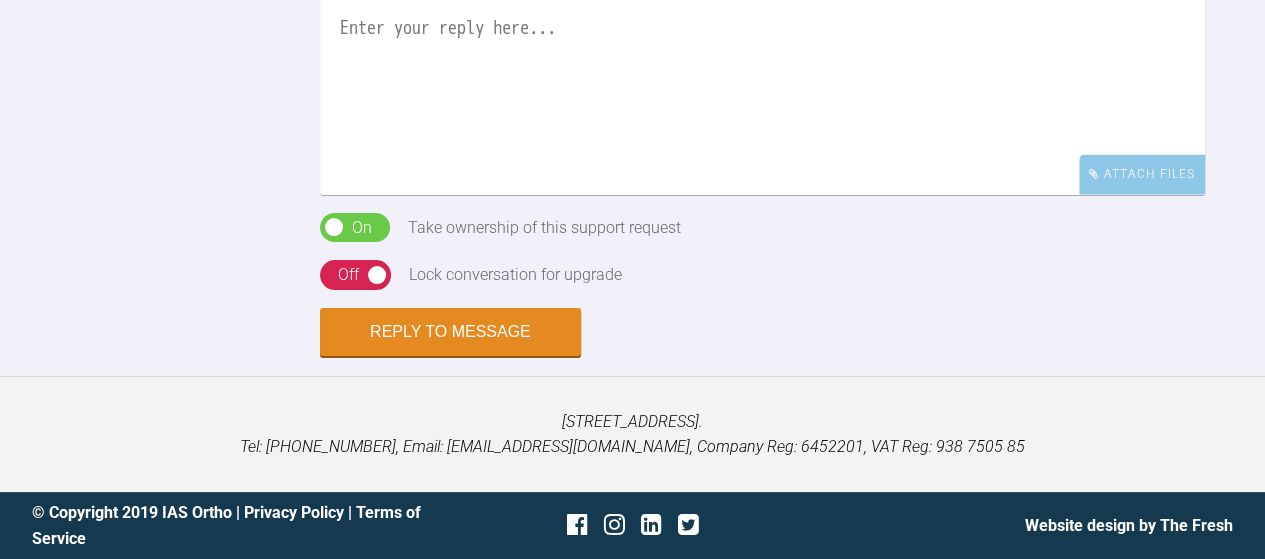 scroll, scrollTop: 2520, scrollLeft: 0, axis: vertical 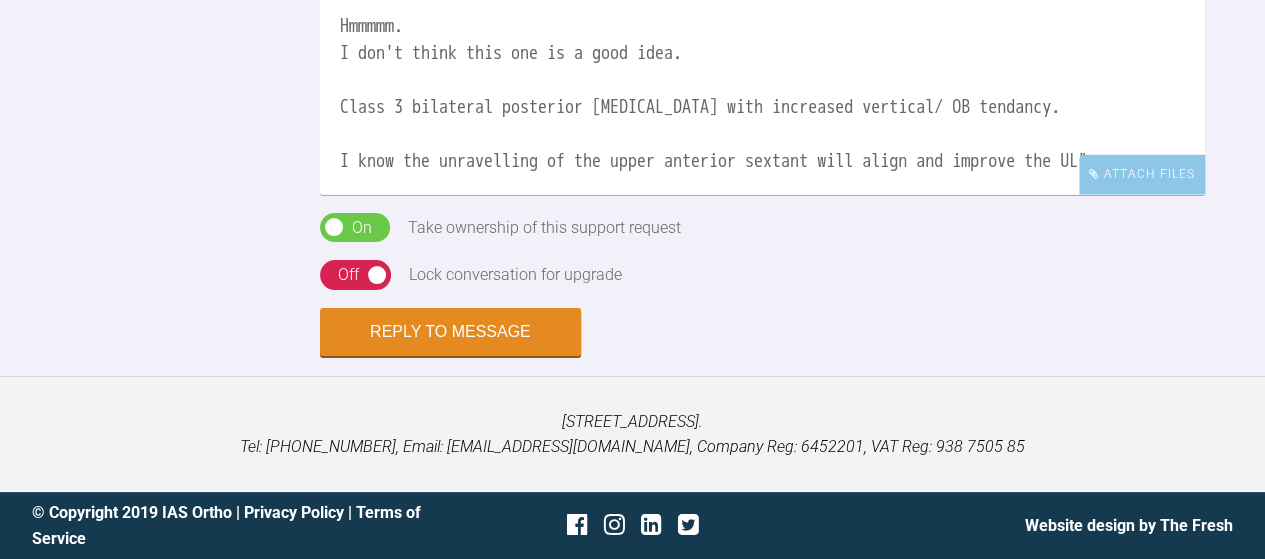 click on "Hmmmmm.
I don't think this one is a good idea.
Class 3 bilateral posterior [MEDICAL_DATA] with increased vertical/ OB tendancy.
I know the unravelling of the upper anterior sextant will align and improve the UL"" at bounding box center [762, 95] 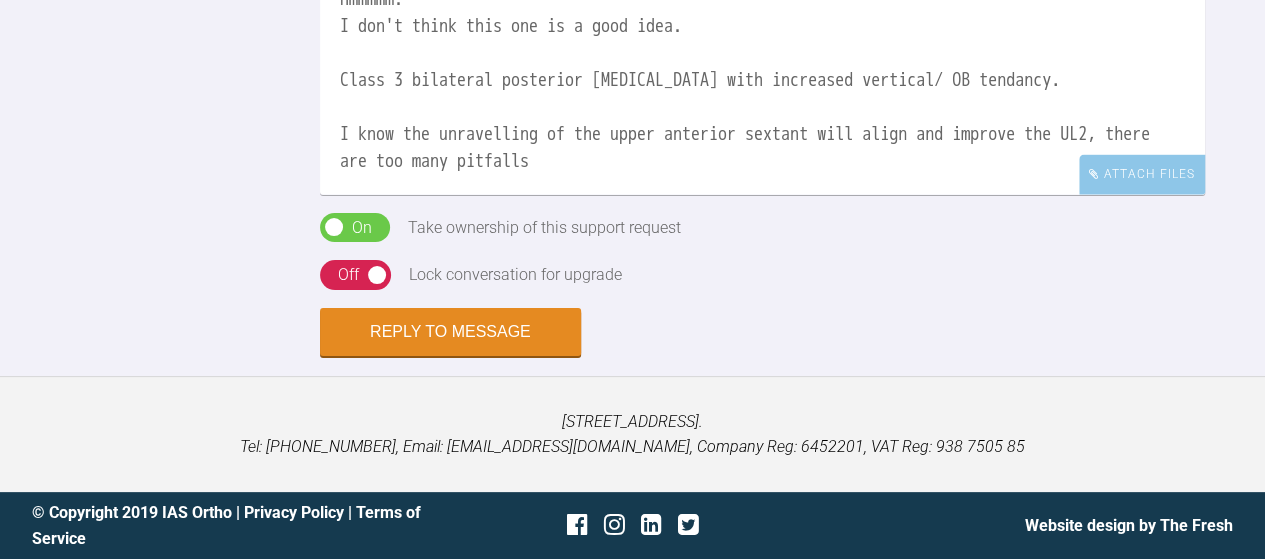 click on "Hmmmmm.
I don't think this one is a good idea.
Class 3 bilateral posterior [MEDICAL_DATA] with increased vertical/ OB tendancy.
I know the unravelling of the upper anterior sextant will align and improve the UL2, there are too many pitfalls" at bounding box center (762, 95) 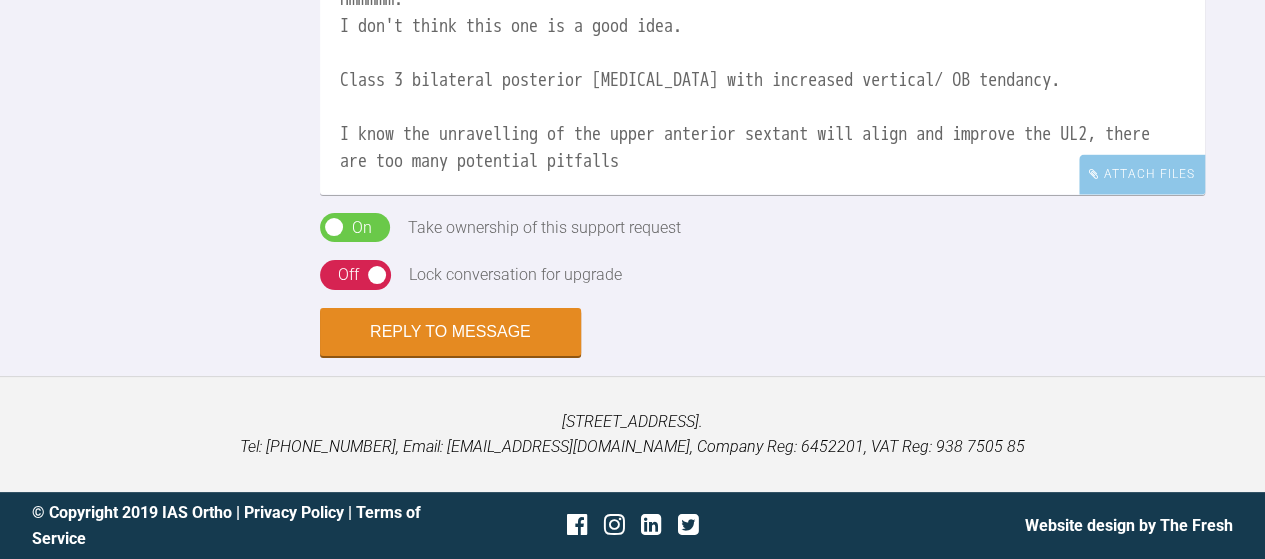 click on "Hmmmmm.
I don't think this one is a good idea.
Class 3 bilateral posterior [MEDICAL_DATA] with increased vertical/ OB tendancy.
I know the unravelling of the upper anterior sextant will align and improve the UL2, there are too many potential pitfalls" at bounding box center (762, 95) 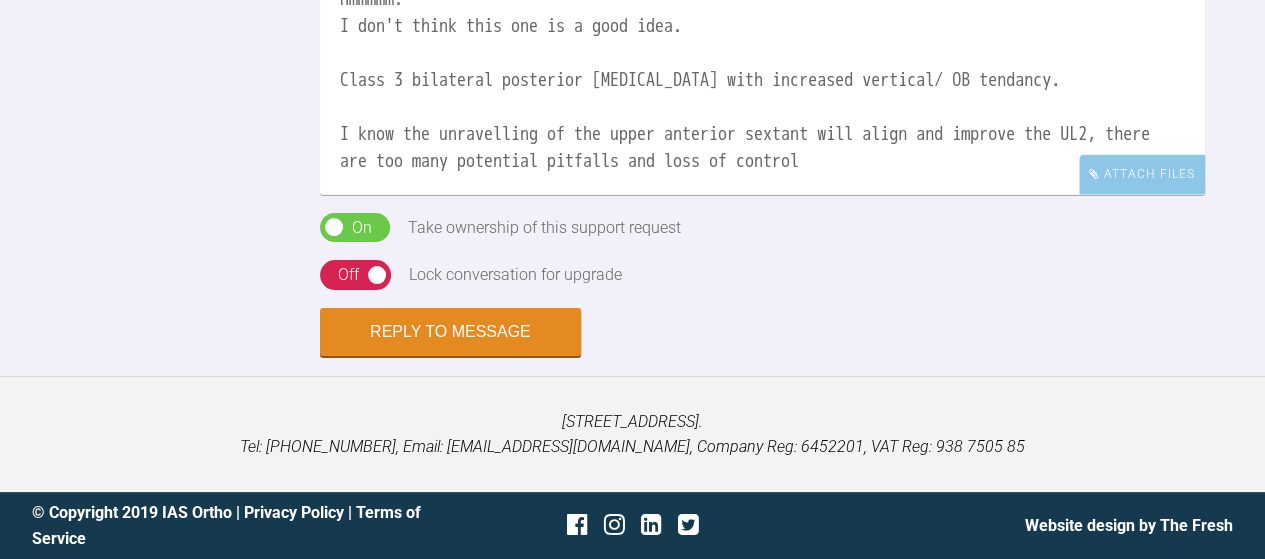 click on "Reply to Message" at bounding box center [762, 332] 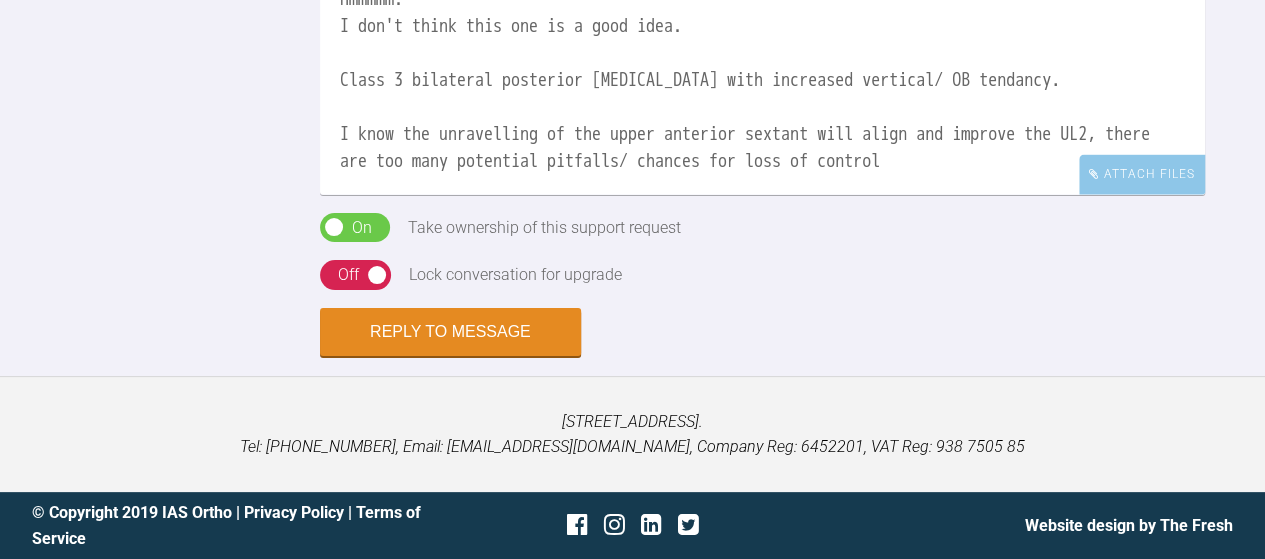 click on "Hmmmmm.
I don't think this one is a good idea.
Class 3 bilateral posterior [MEDICAL_DATA] with increased vertical/ OB tendancy.
I know the unravelling of the upper anterior sextant will align and improve the UL2, there are too many potential pitfalls/ chances for loss of control" at bounding box center (762, 95) 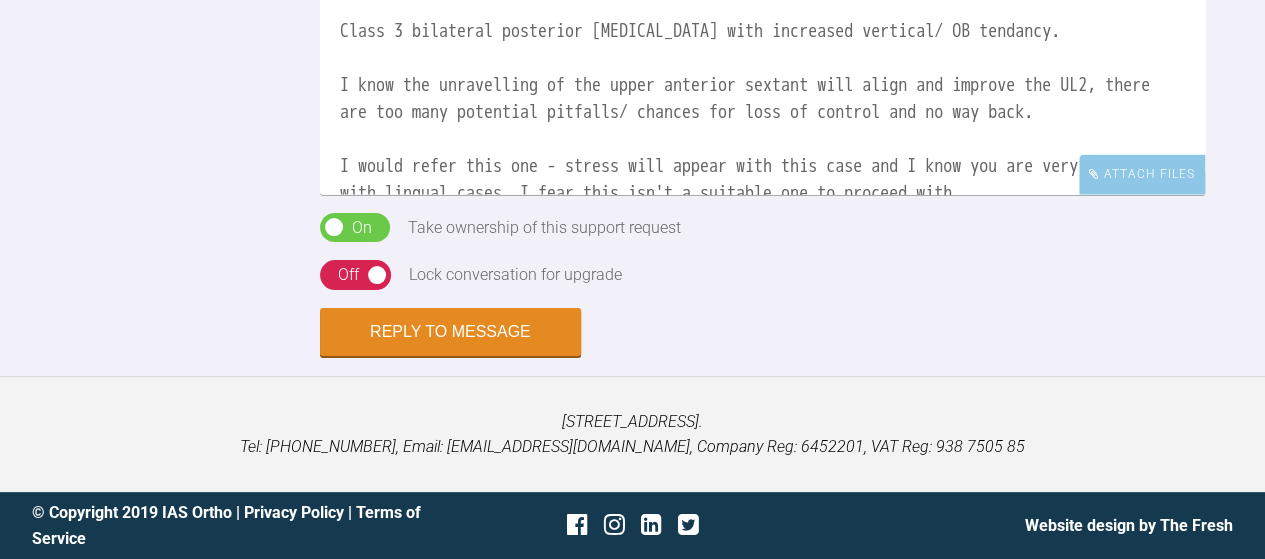 scroll, scrollTop: 79, scrollLeft: 0, axis: vertical 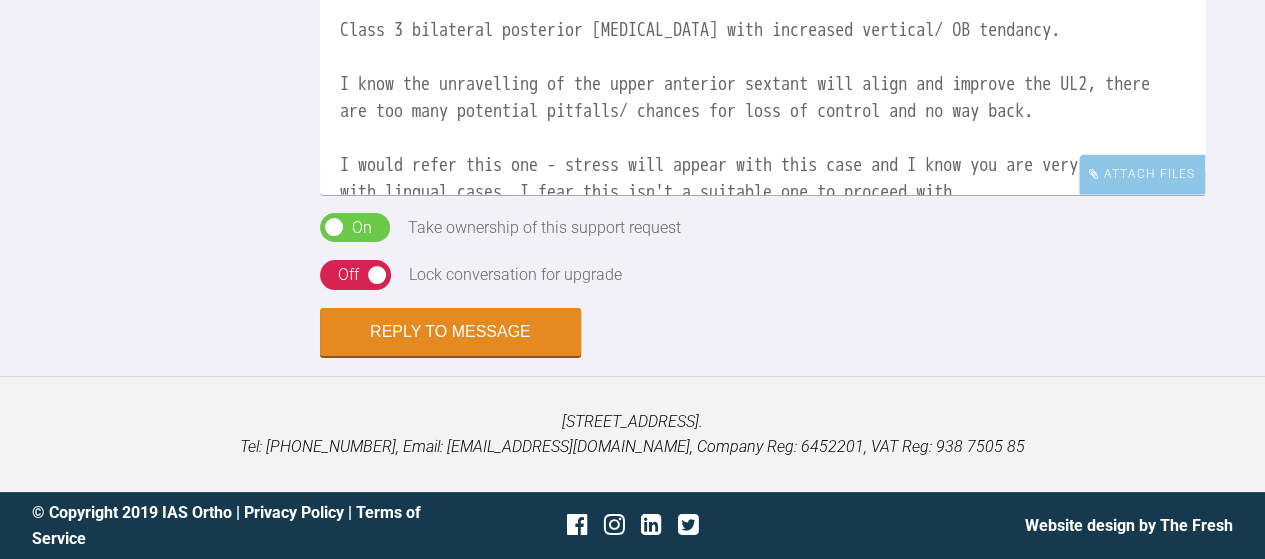click on "Hmmmmm.
I don't think this one is a good idea.
Class 3 bilateral posterior [MEDICAL_DATA] with increased vertical/ OB tendancy.
I know the unravelling of the upper anterior sextant will align and improve the UL2, there are too many potential pitfalls/ chances for loss of control and no way back.
I would refer this one - stress will appear with this case and I know you are very capable with lingual cases, I fear this isn't a suitable one to proceed with.
DC" at bounding box center (762, 95) 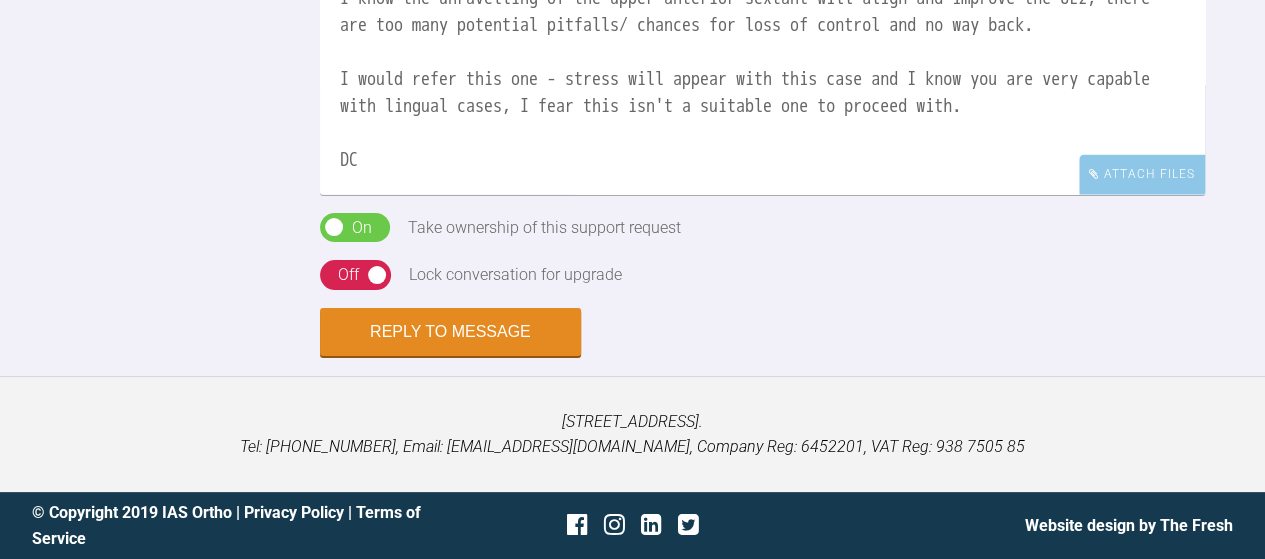scroll, scrollTop: 245, scrollLeft: 0, axis: vertical 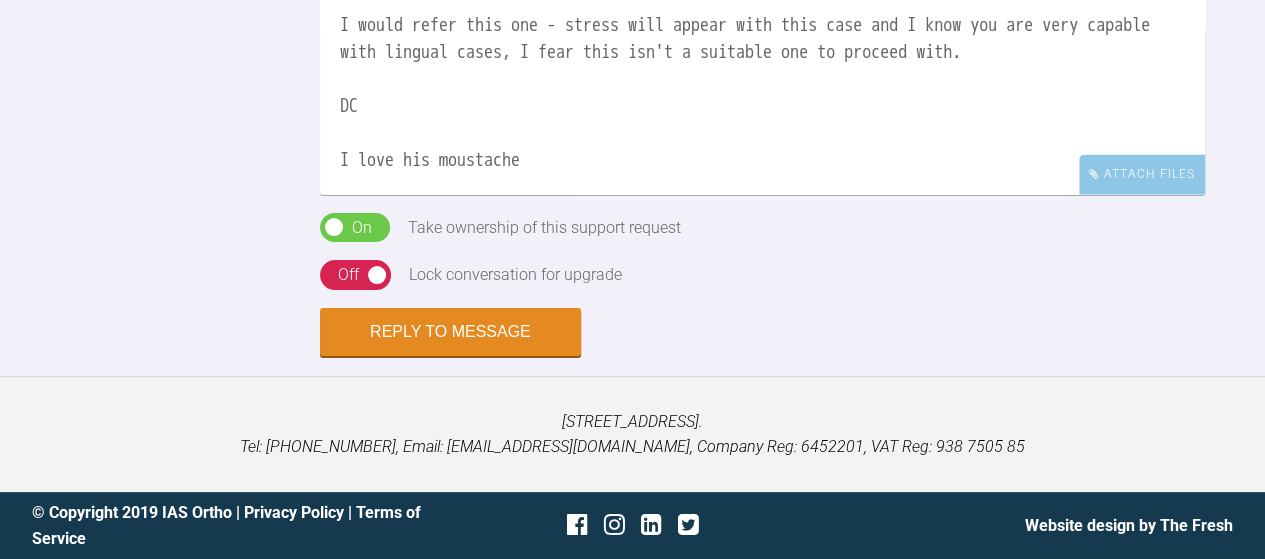 click on "Hmmmmm.
I don't think this one is a good idea.
Class 3 bilateral posterior [MEDICAL_DATA] with increased vertical/ OB tendancy.
I know the unravelling of the upper anterior sextant will align and improve the UL2, there are too many potential pitfalls/ chances for loss of control and no way back.
I would refer this one - stress will appear with this case and I know you are very capable with lingual cases, I fear this isn't a suitable one to proceed with.
DC
I love his moustache" at bounding box center (762, 95) 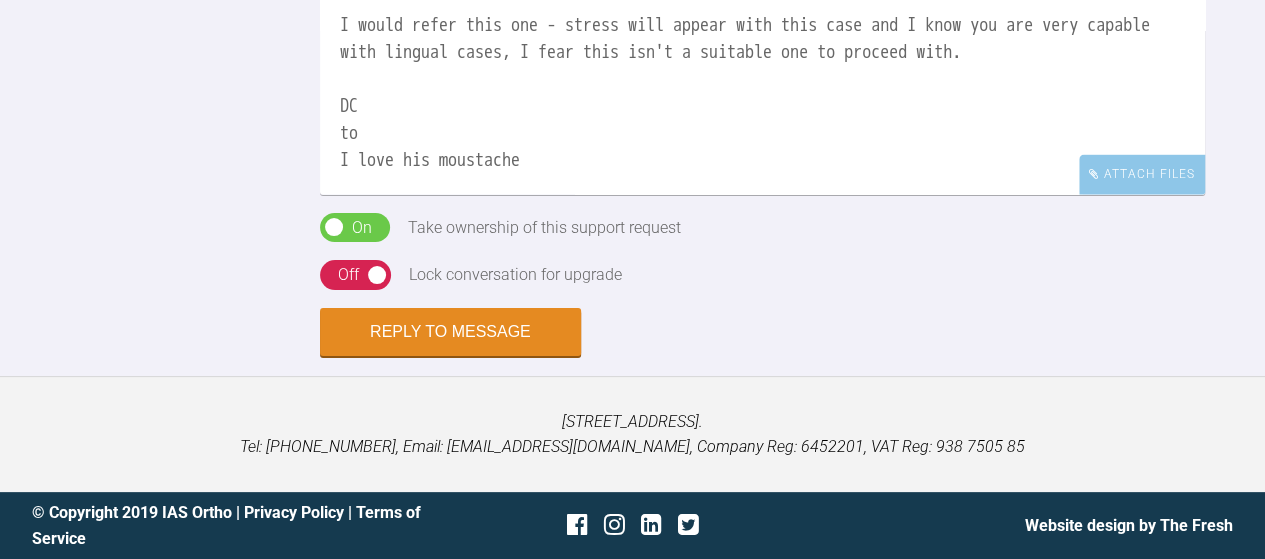 click on "Hmmmmm.
I don't think this one is a good idea.
Class 3 bilateral posterior [MEDICAL_DATA] with increased vertical/ OB tendancy.
I know the unravelling of the upper anterior sextant will align and improve the UL2, there are too many potential pitfalls/ chances for loss of control and no way back.
I would refer this one - stress will appear with this case and I know you are very capable with lingual cases, I fear this isn't a suitable one to proceed with.
DC
to
I love his moustache" at bounding box center (762, 95) 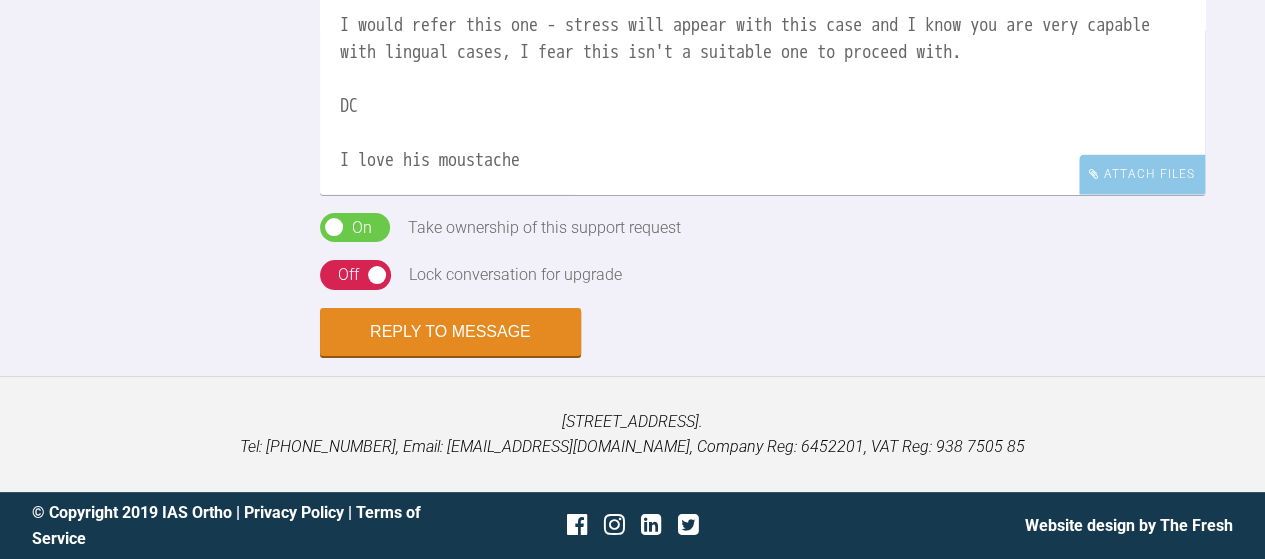 click on "Hmmmmm.
I don't think this one is a good idea.
Class 3 bilateral posterior [MEDICAL_DATA] with increased vertical/ OB tendancy.
I know the unravelling of the upper anterior sextant will align and improve the UL2, there are too many potential pitfalls/ chances for loss of control and no way back.
I would refer this one - stress will appear with this case and I know you are very capable with lingual cases, I fear this isn't a suitable one to proceed with.
DC
I love his moustache" at bounding box center [762, 95] 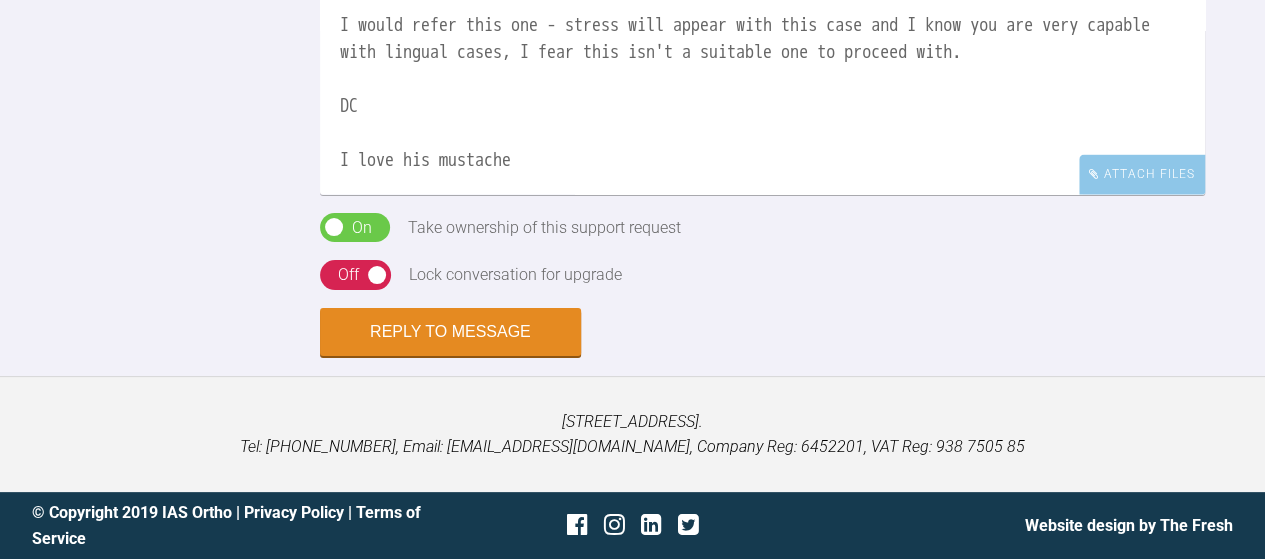 click on "Hmmmmm.
I don't think this one is a good idea.
Class 3 bilateral posterior [MEDICAL_DATA] with increased vertical/ OB tendancy.
I know the unravelling of the upper anterior sextant will align and improve the UL2, there are too many potential pitfalls/ chances for loss of control and no way back.
I would refer this one - stress will appear with this case and I know you are very capable with lingual cases, I fear this isn't a suitable one to proceed with.
DC
I love his mustache" at bounding box center (762, 95) 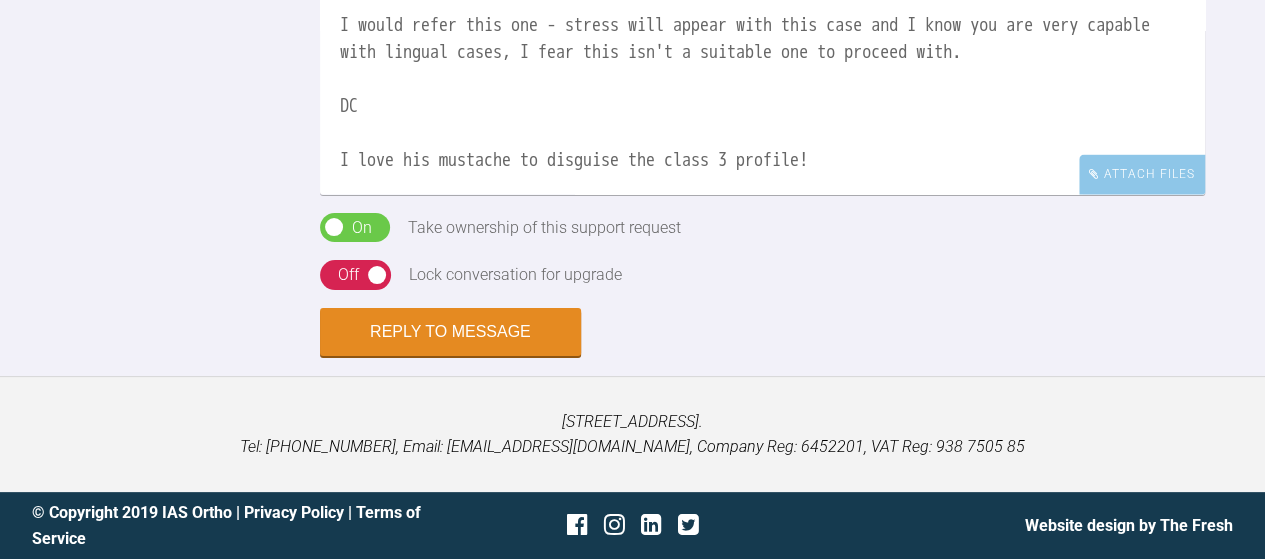 click on "Hmmmmm.
I don't think this one is a good idea.
Class 3 bilateral posterior [MEDICAL_DATA] with increased vertical/ OB tendancy.
I know the unravelling of the upper anterior sextant will align and improve the UL2, there are too many potential pitfalls/ chances for loss of control and no way back.
I would refer this one - stress will appear with this case and I know you are very capable with lingual cases, I fear this isn't a suitable one to proceed with.
DC
I love his mustache to disguise the class 3 profile!" at bounding box center [762, 95] 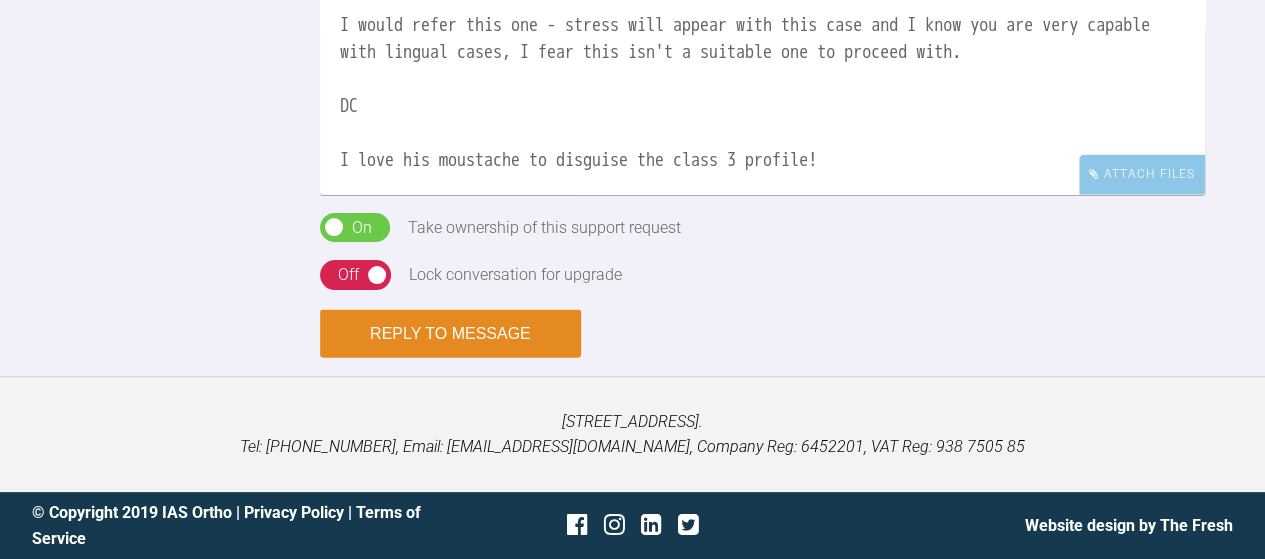 type on "Hmmmmm.
I don't think this one is a good idea.
Class 3 bilateral posterior [MEDICAL_DATA] with increased vertical/ OB tendancy.
I know the unravelling of the upper anterior sextant will align and improve the UL2, there are too many potential pitfalls/ chances for loss of control and no way back.
I would refer this one - stress will appear with this case and I know you are very capable with lingual cases, I fear this isn't a suitable one to proceed with.
DC
I love his moustache to disguise the class 3 profile!" 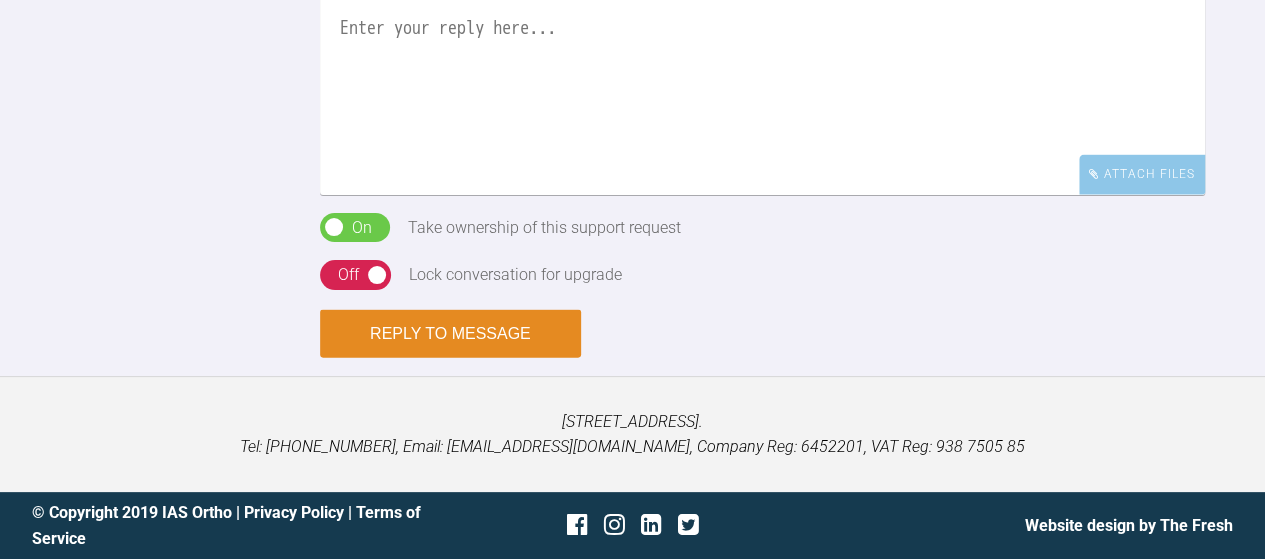 scroll, scrollTop: 0, scrollLeft: 0, axis: both 